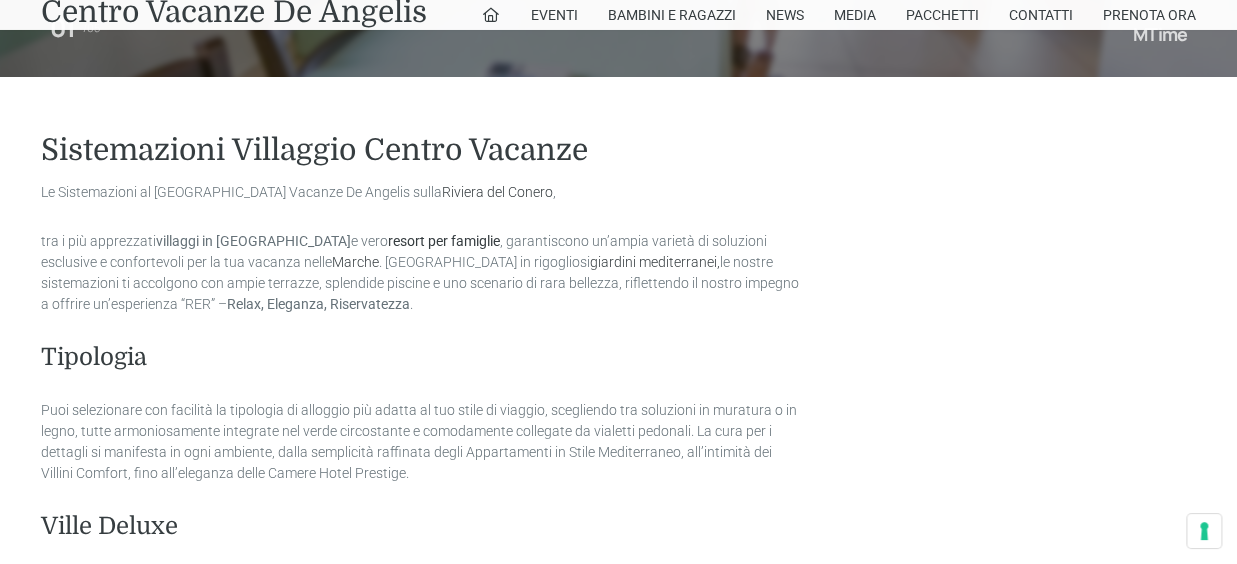 scroll, scrollTop: 880, scrollLeft: 0, axis: vertical 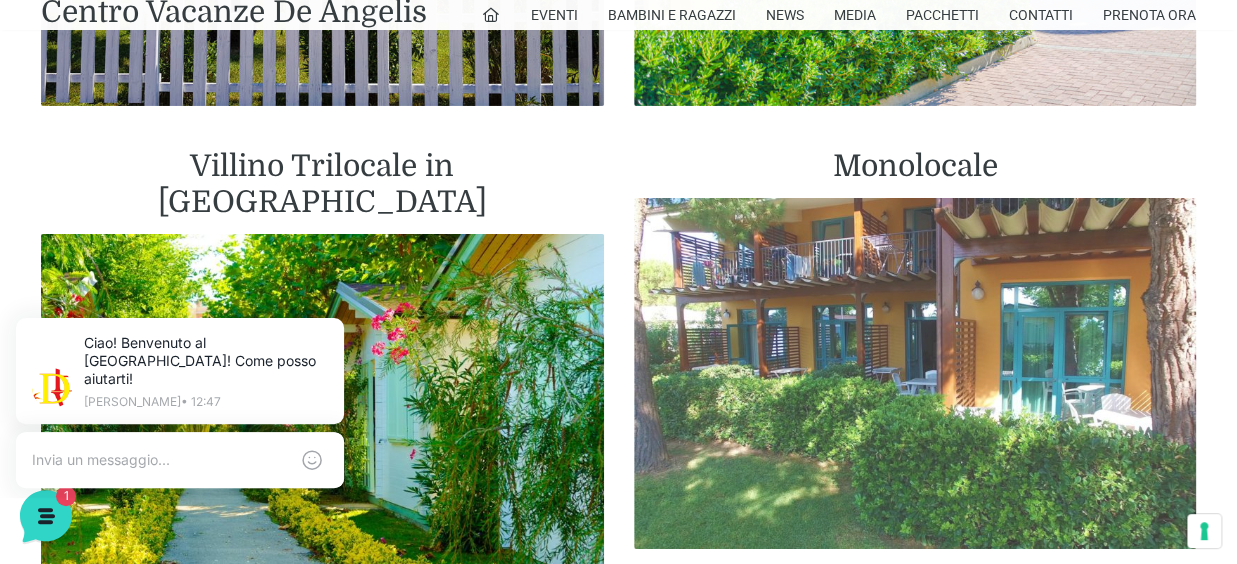 click at bounding box center (915, 374) 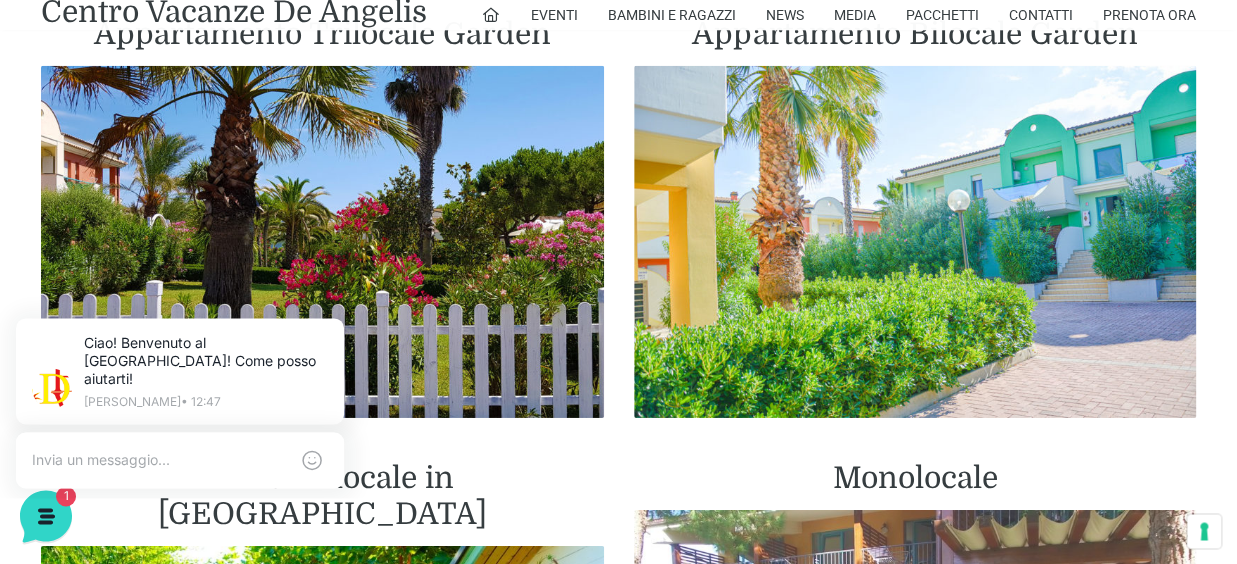 scroll, scrollTop: 2200, scrollLeft: 0, axis: vertical 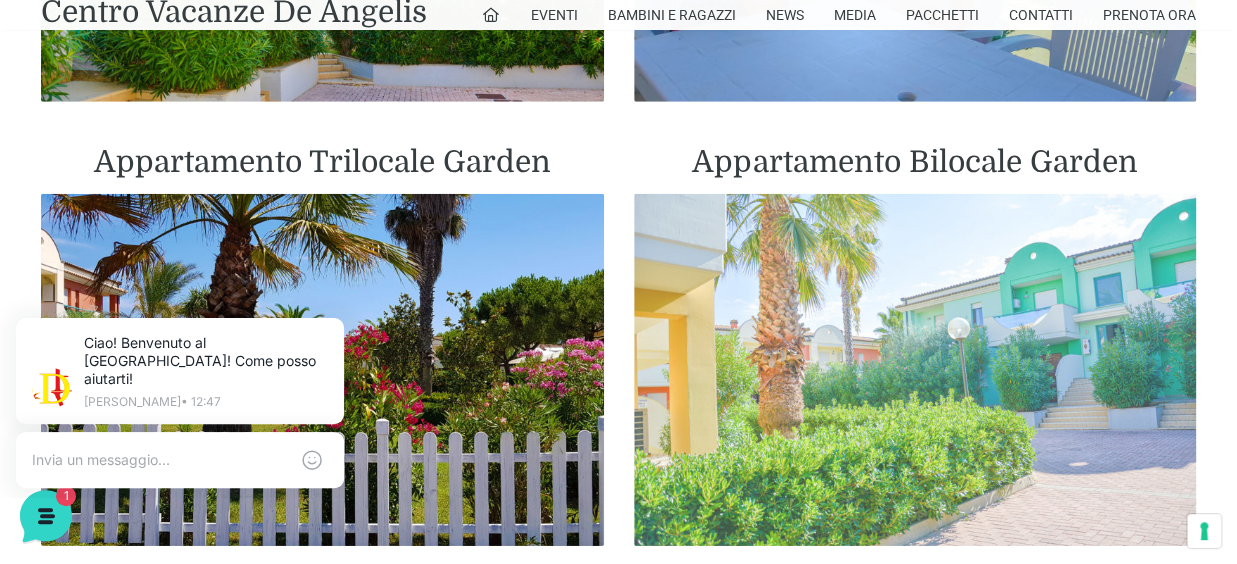 click at bounding box center [915, 370] 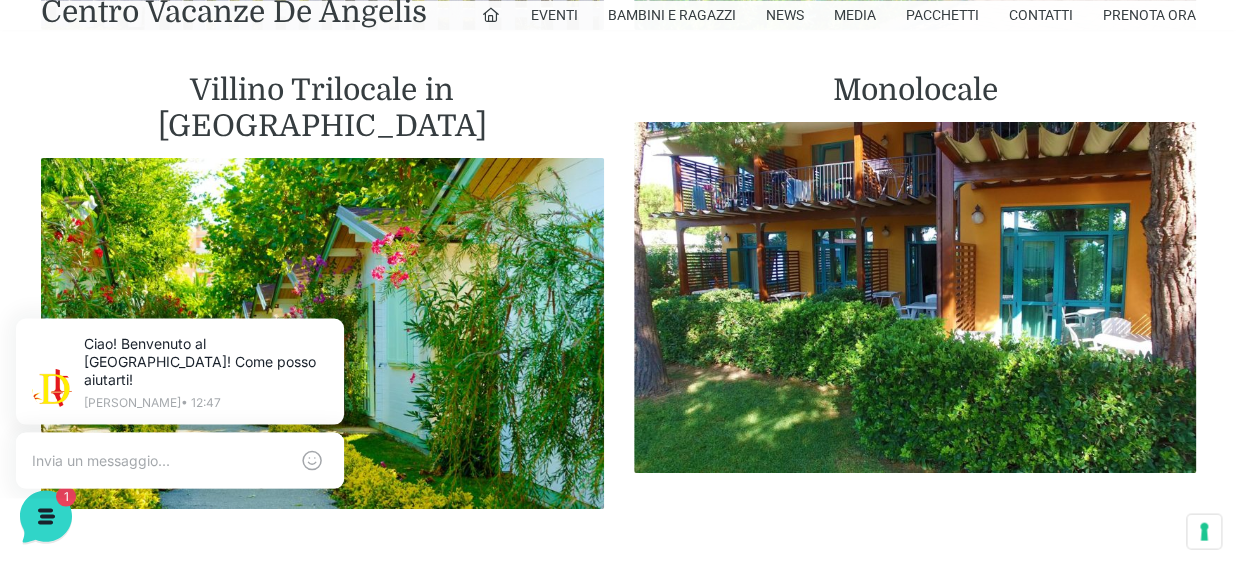scroll, scrollTop: 2750, scrollLeft: 0, axis: vertical 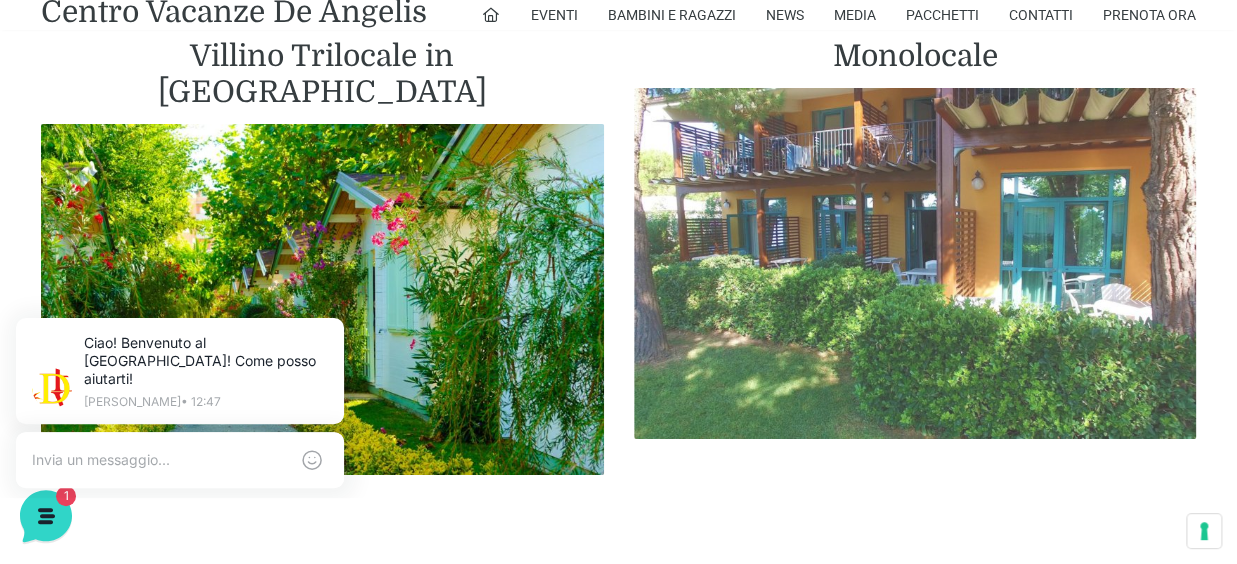 click at bounding box center (915, 264) 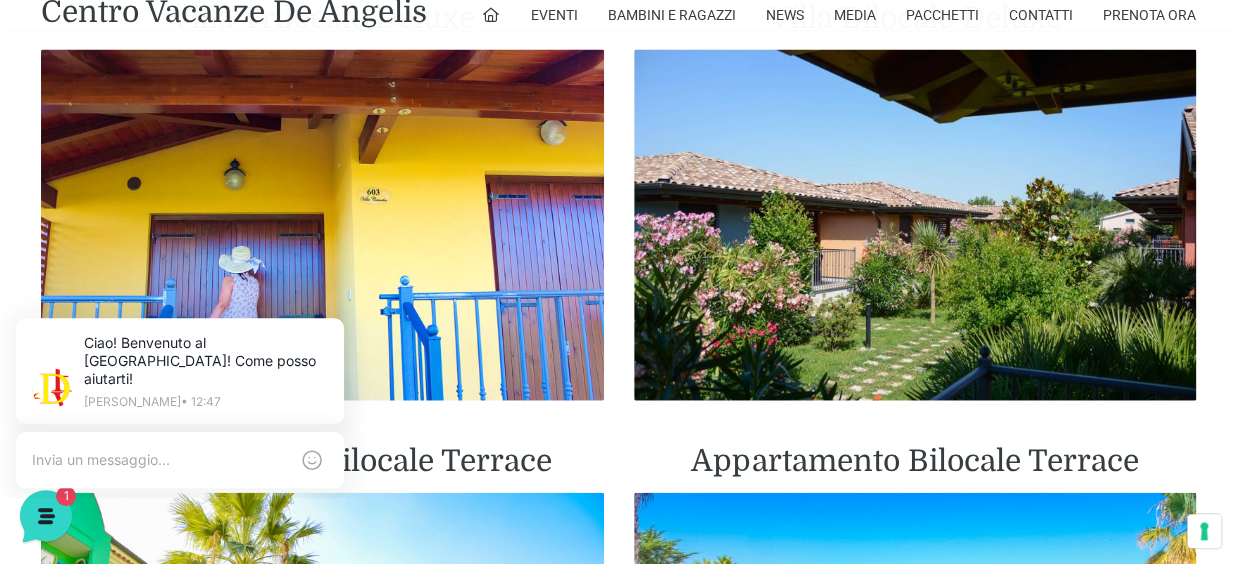 scroll, scrollTop: 1320, scrollLeft: 0, axis: vertical 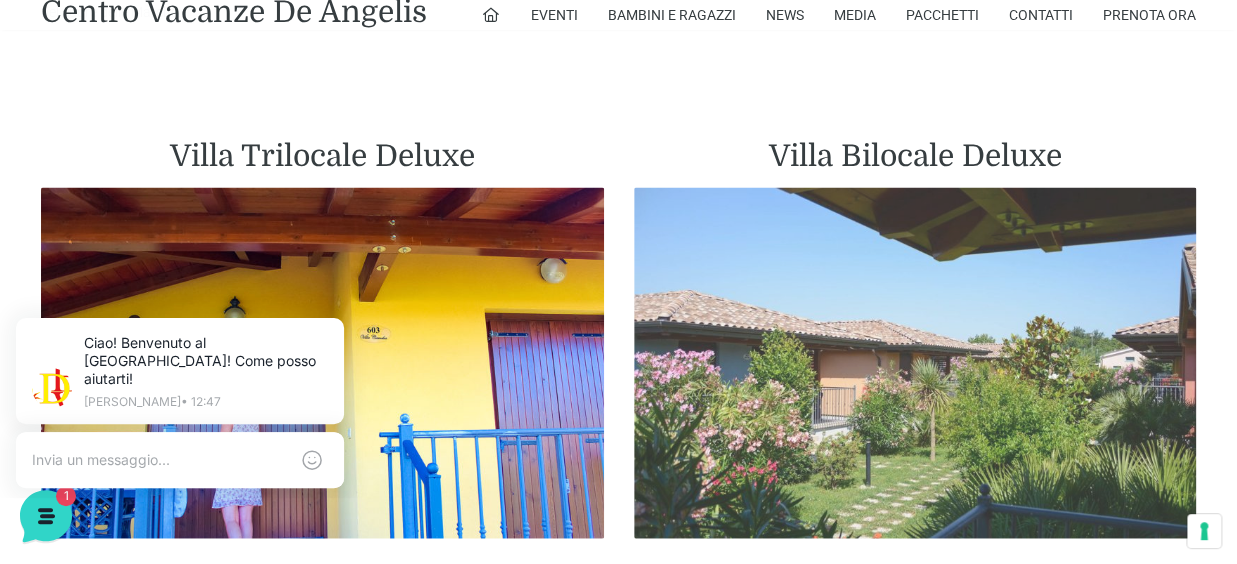 click at bounding box center [915, 363] 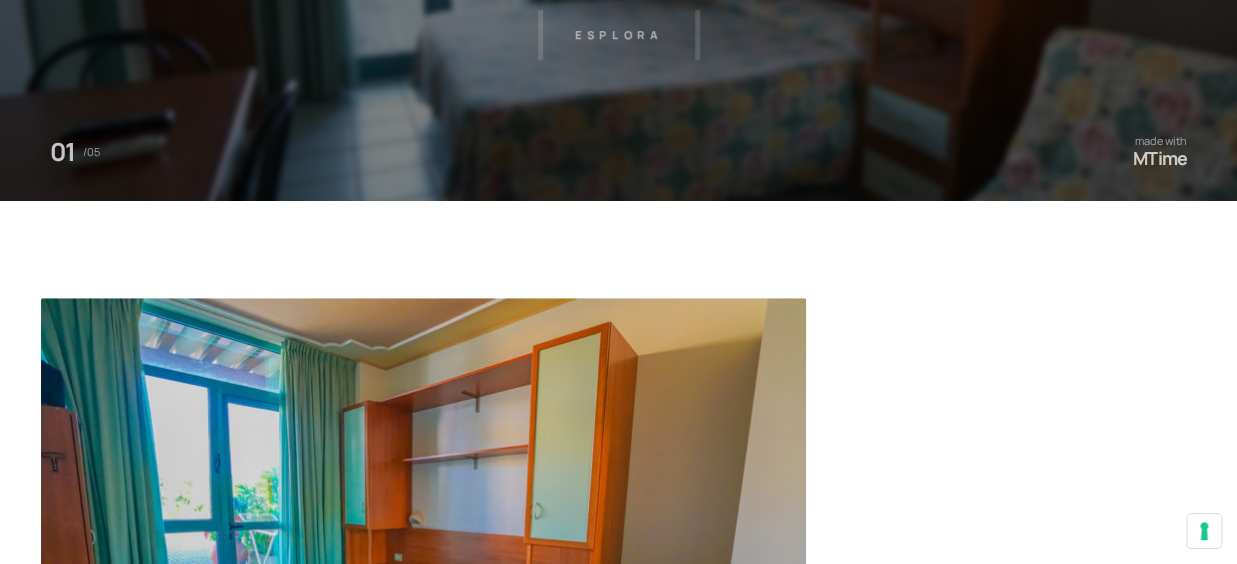 scroll, scrollTop: 660, scrollLeft: 0, axis: vertical 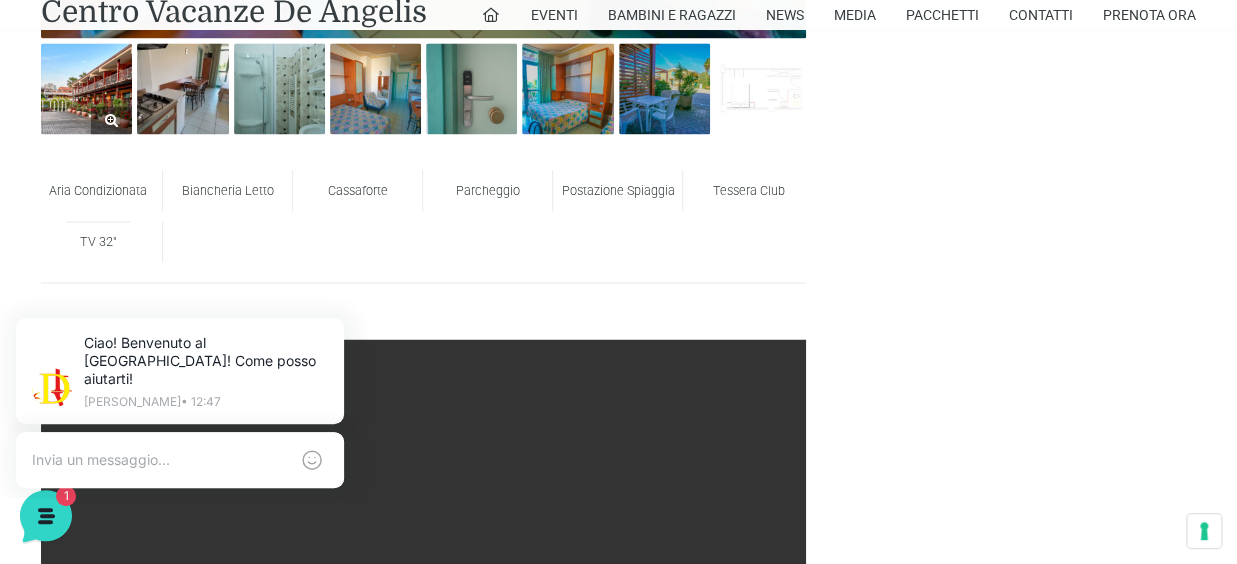 click at bounding box center (86, 88) 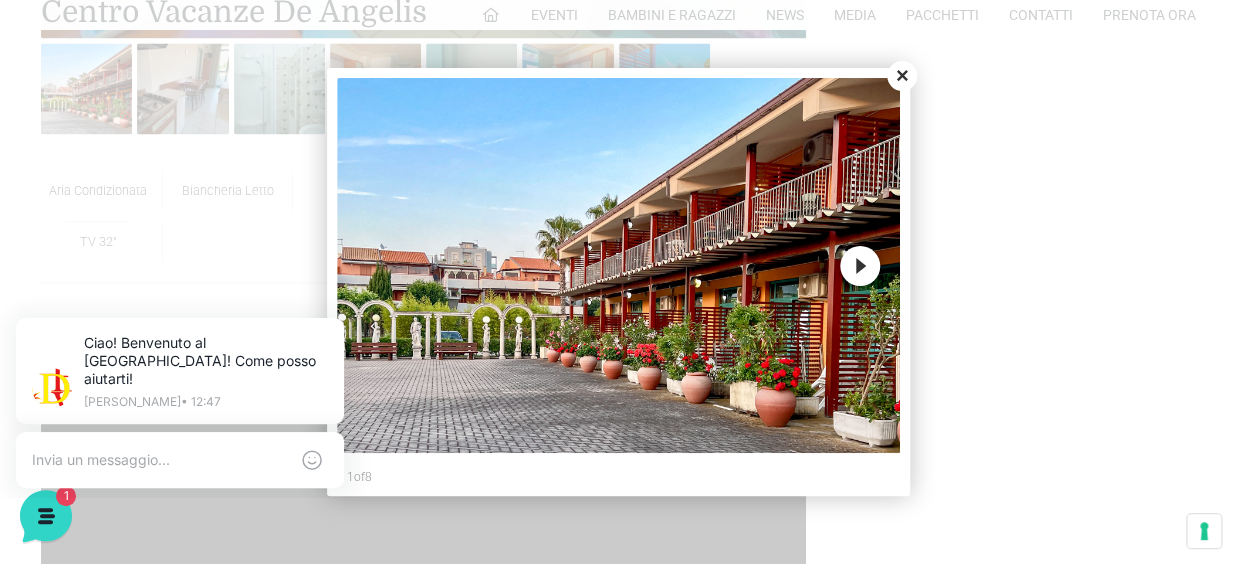 click on "Next" at bounding box center (860, 266) 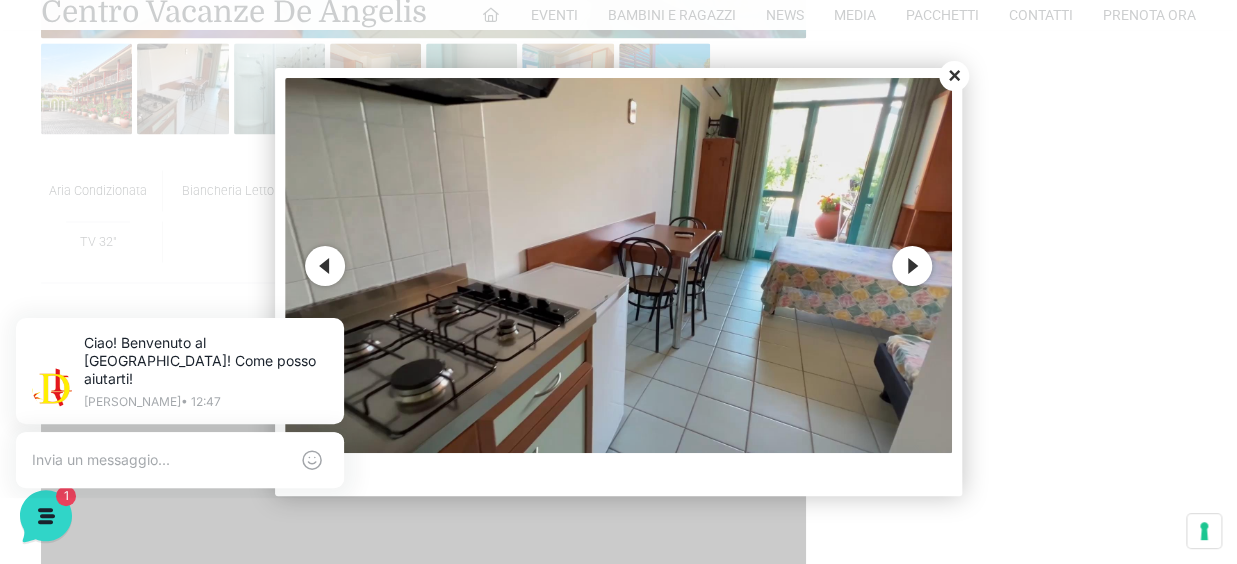 click on "Next" at bounding box center [912, 266] 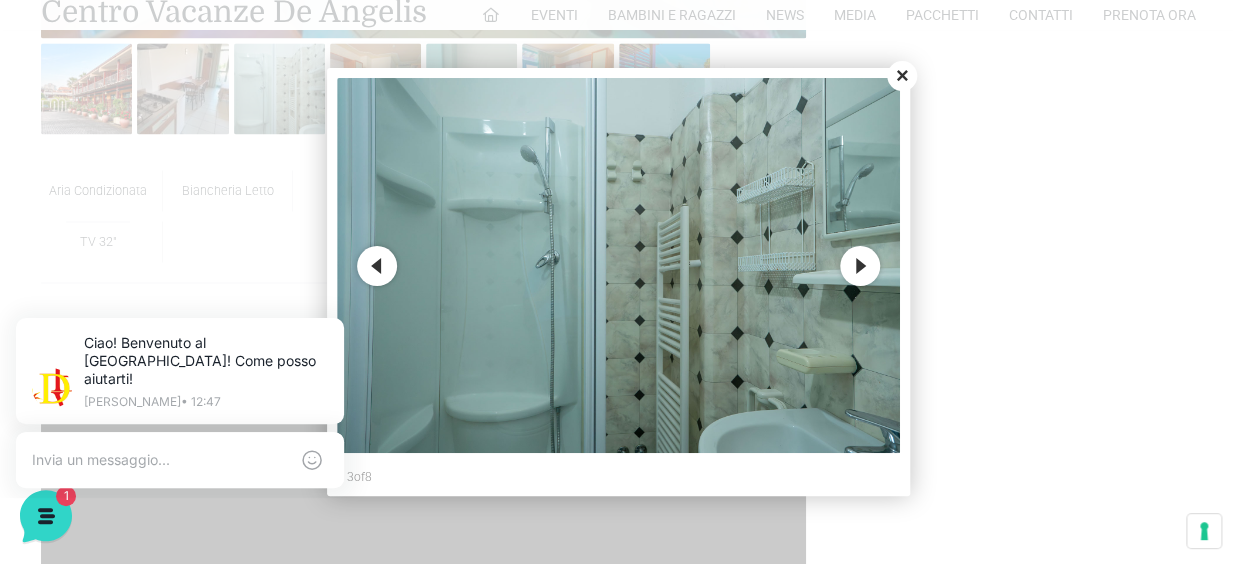 click on "Next" at bounding box center (860, 266) 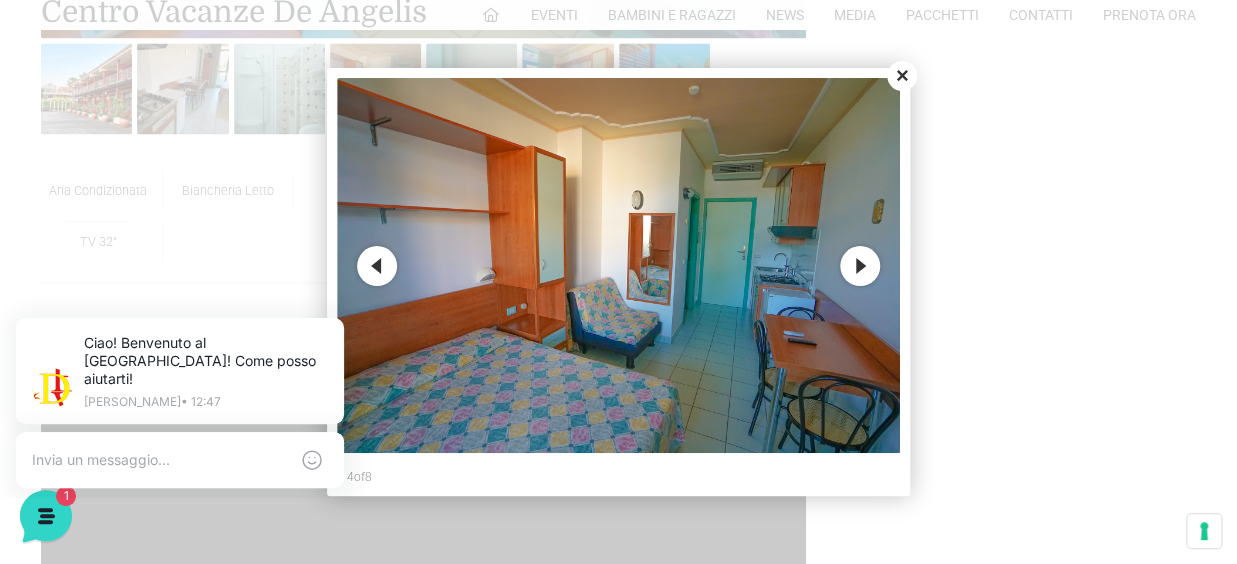 click on "Next" at bounding box center [860, 266] 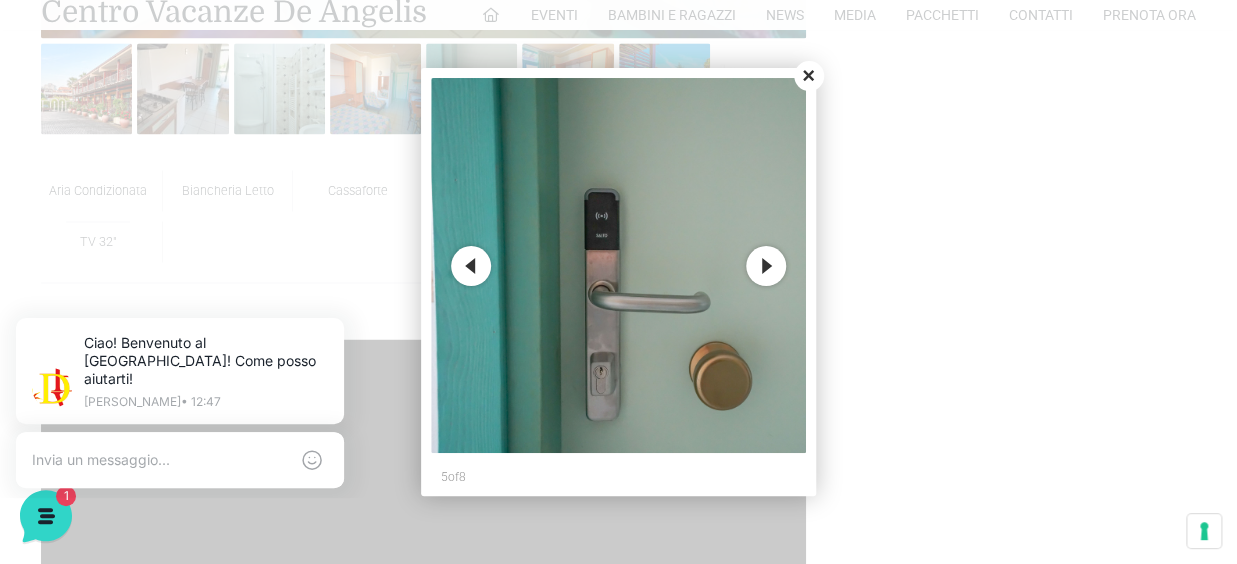 click on "Next" at bounding box center [766, 266] 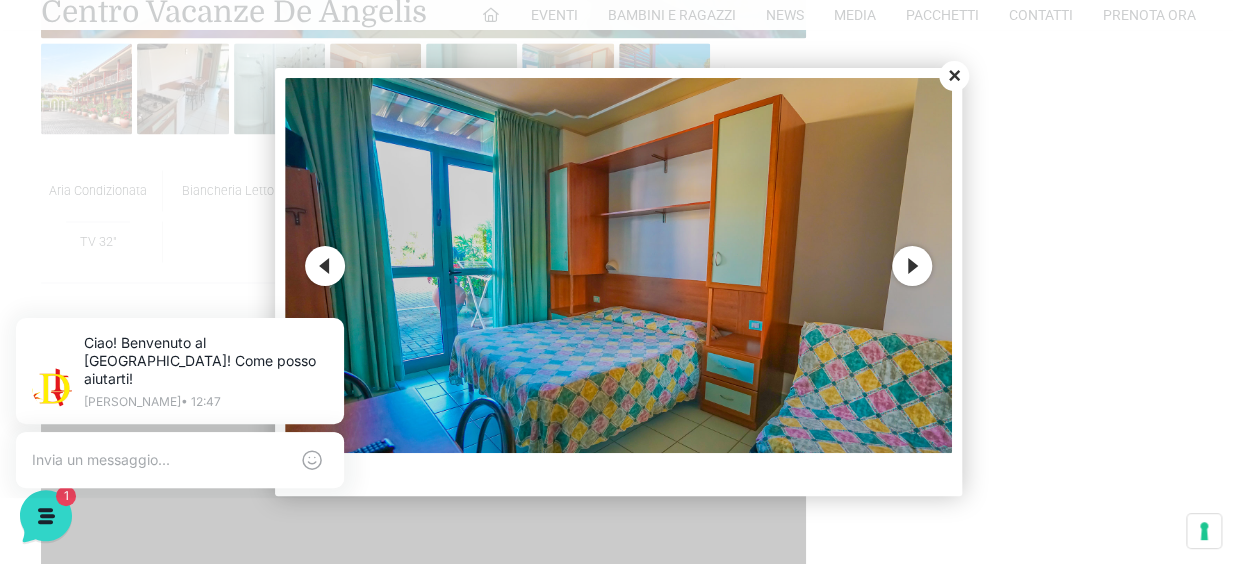 click on "Next" at bounding box center [912, 266] 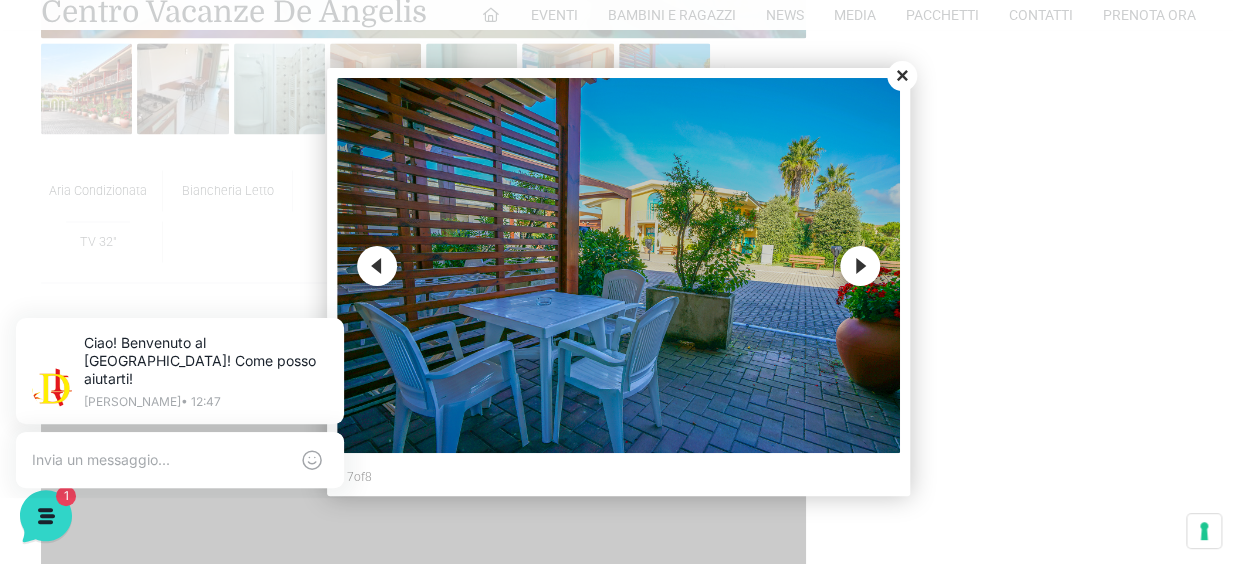 click on "Next" at bounding box center (860, 266) 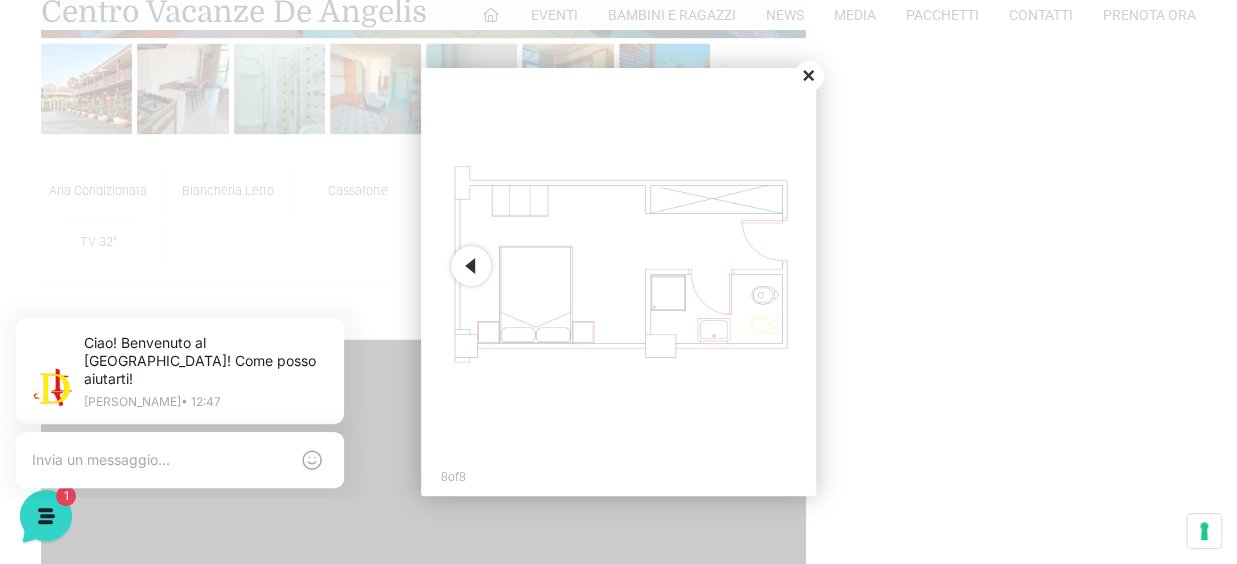 click on "Close" at bounding box center (809, 76) 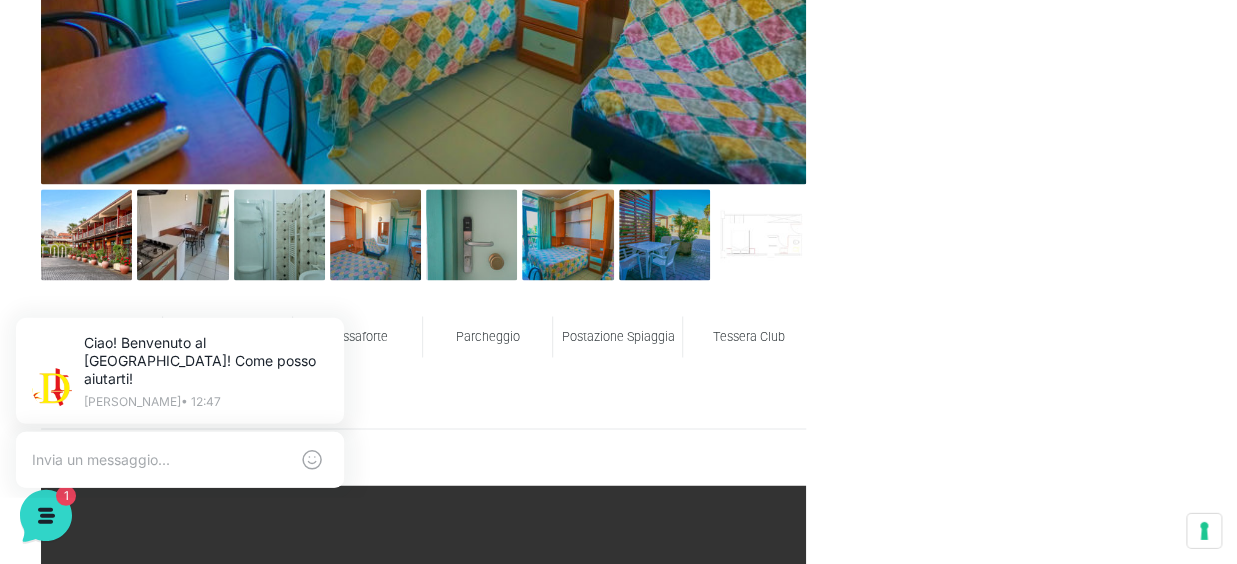 scroll, scrollTop: 880, scrollLeft: 0, axis: vertical 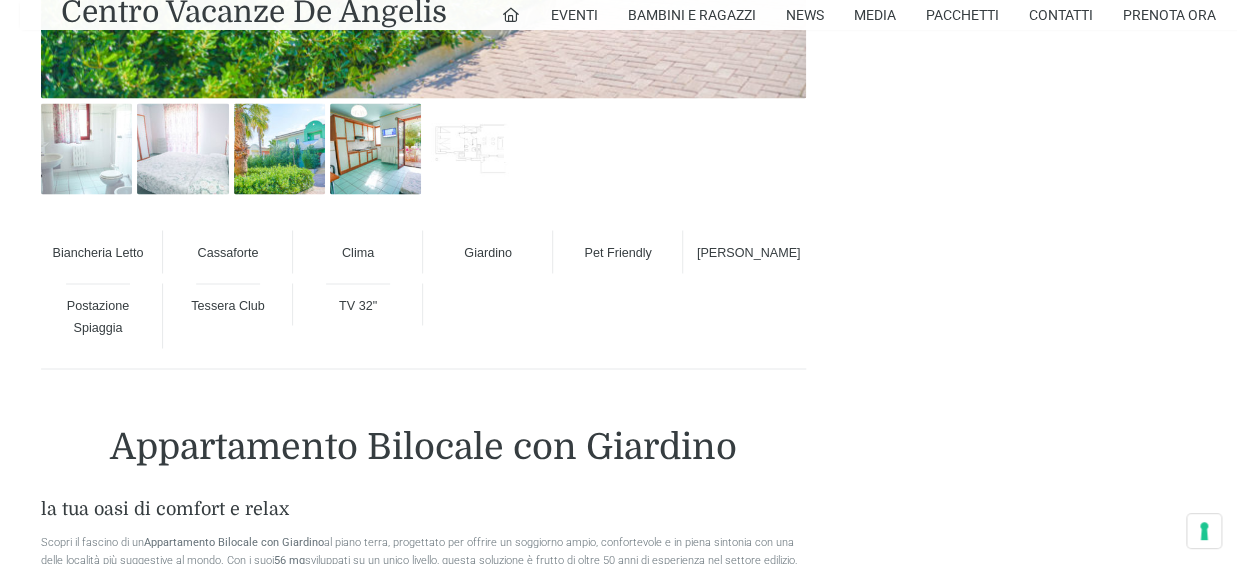 click on "Biancheria Letto
Cassaforte
Clima
Giardino
Pet Friendly
Piscine Villaggio
Postazione Spiaggia
Tessera Club
TV 32"
Appartamento Bilocale con Giardino
la tua oasi di comfort e relax
Scopri il fascino di un  Appartamento Bilocale con Giardino  al piano terra, progettato per offrire un soggiorno ampio, confortevole e in piena sintonia con una delle località più suggestive al mondo. Con i suoi  56 mq  sviluppati su un unico livello, questa soluzione è frutto di oltre 50 anni di esperienza nel settore edilizio, pensata per soddisfare le esigenze di coppie e famiglie in cerca di armonia e tranquillità.
Spazi interni
L’ Appartamento Bilocale con Giardino
Spazi esterni" at bounding box center [424, 910] 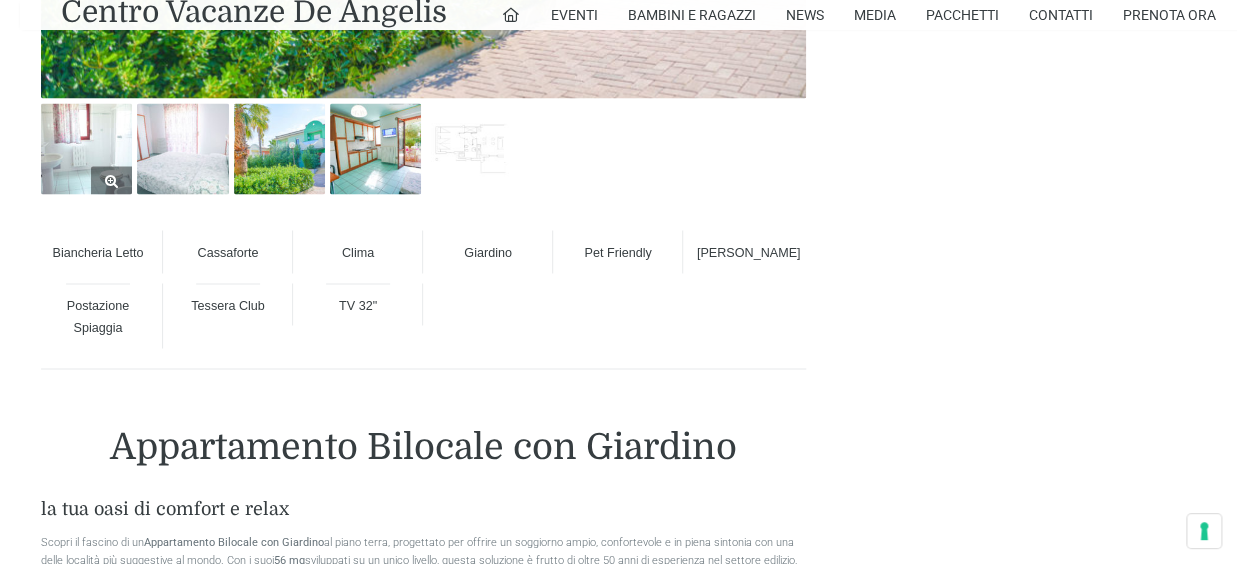 click at bounding box center [86, 148] 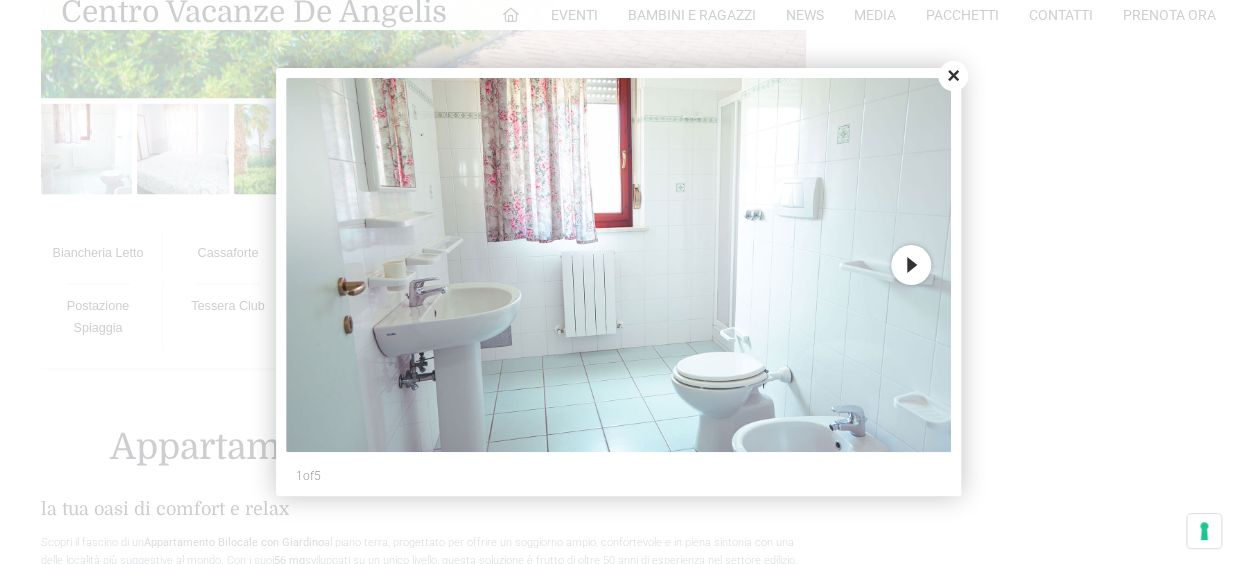 click on "Next" at bounding box center (911, 265) 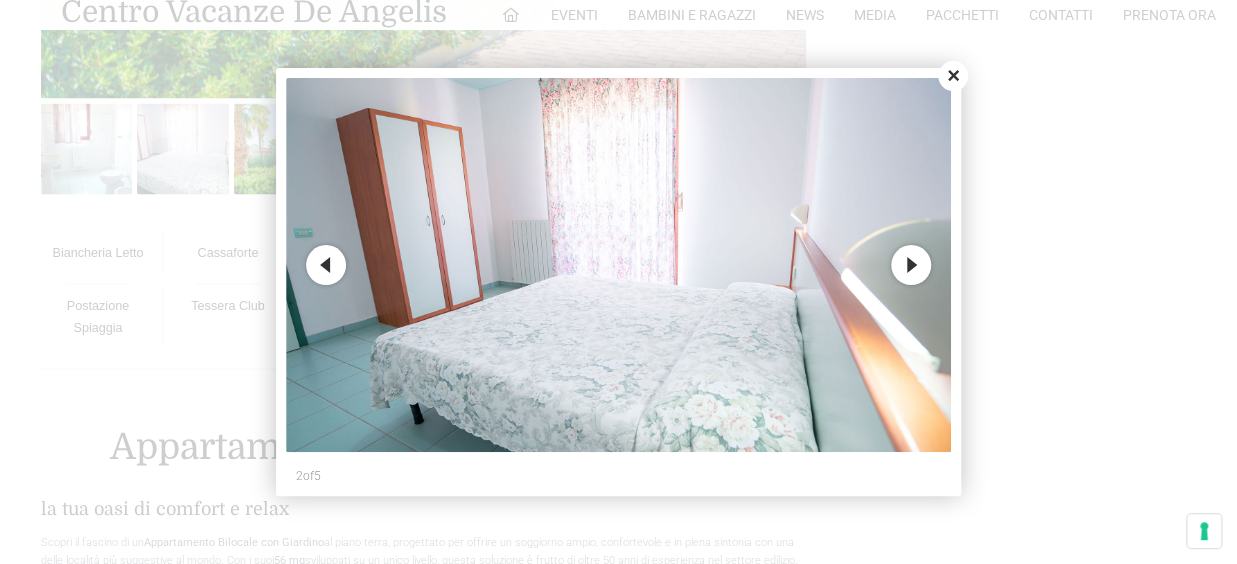 click on "Next" at bounding box center [911, 265] 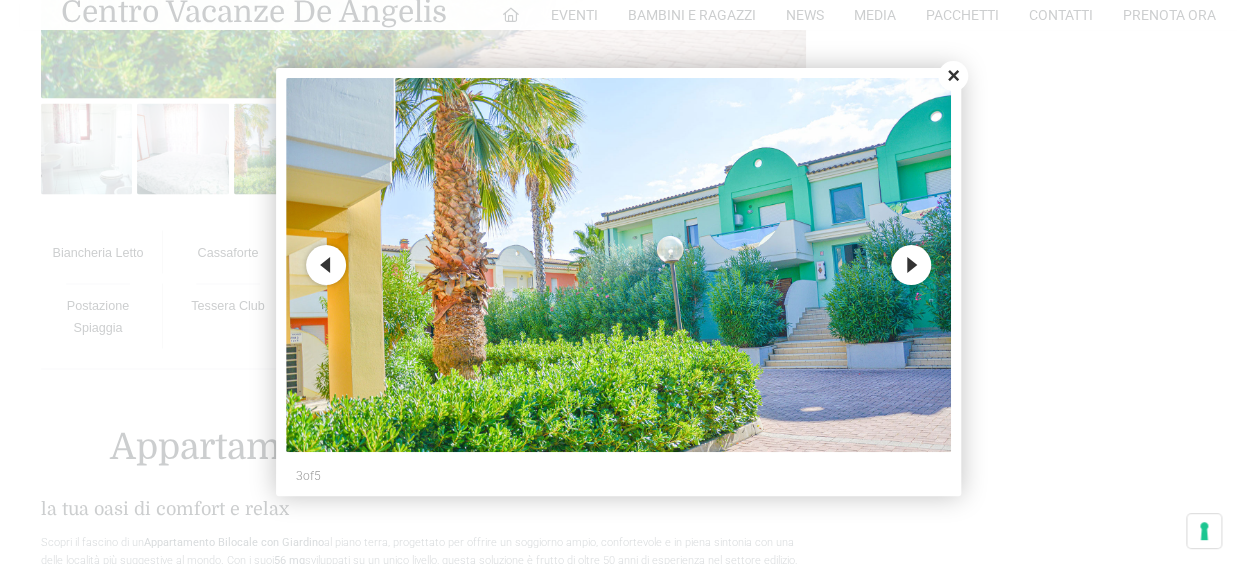 click on "Next" at bounding box center (911, 265) 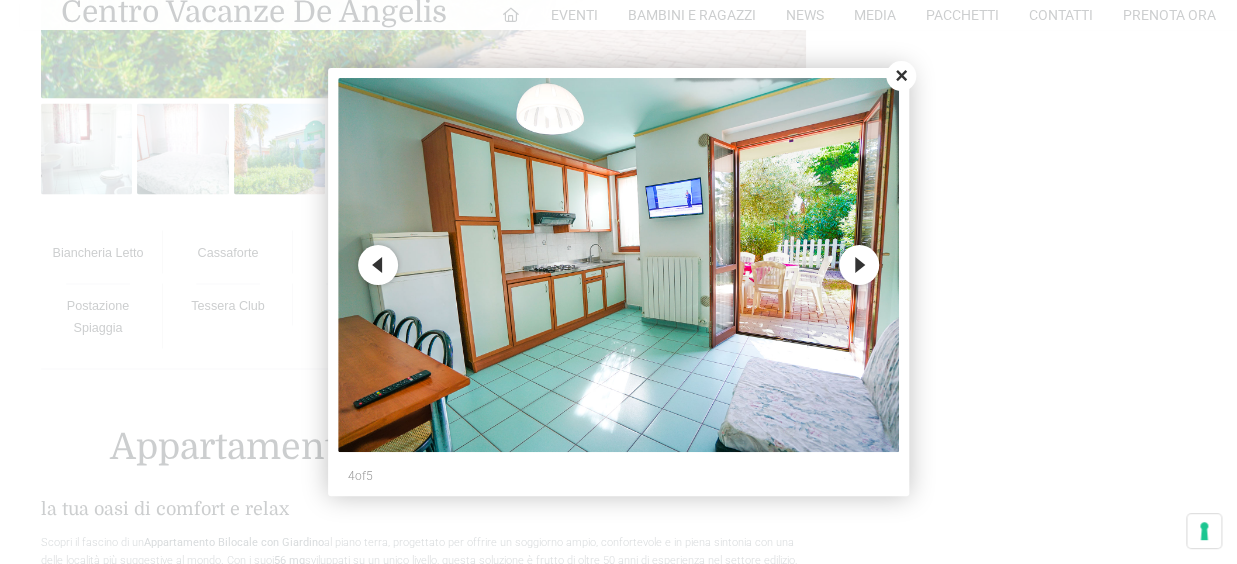 click on "Close" at bounding box center [901, 76] 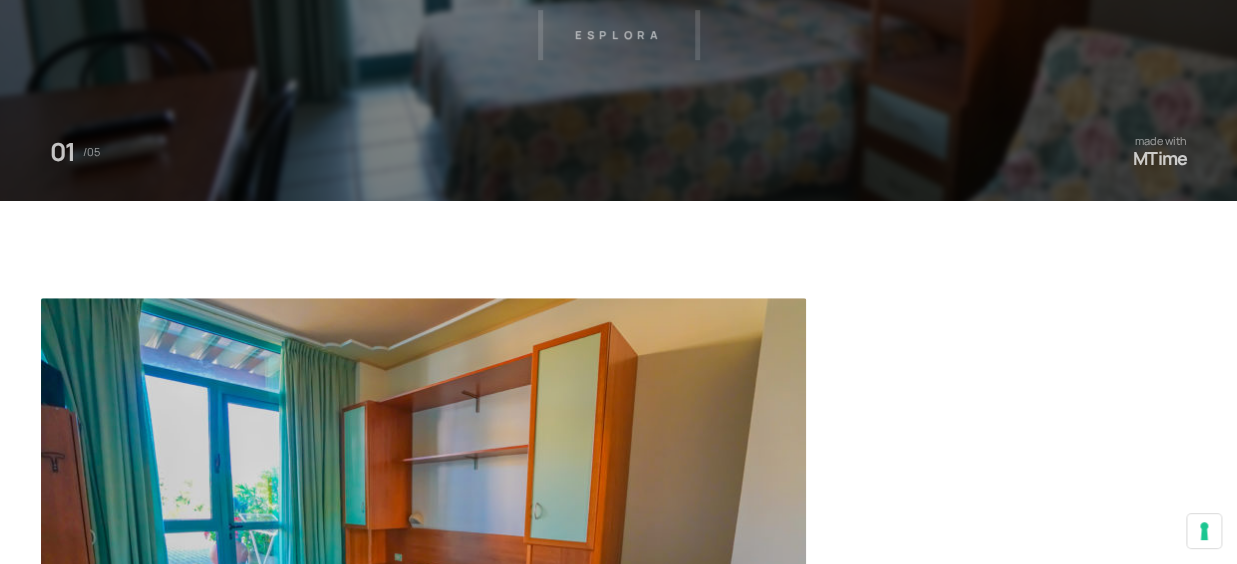 scroll, scrollTop: 1100, scrollLeft: 0, axis: vertical 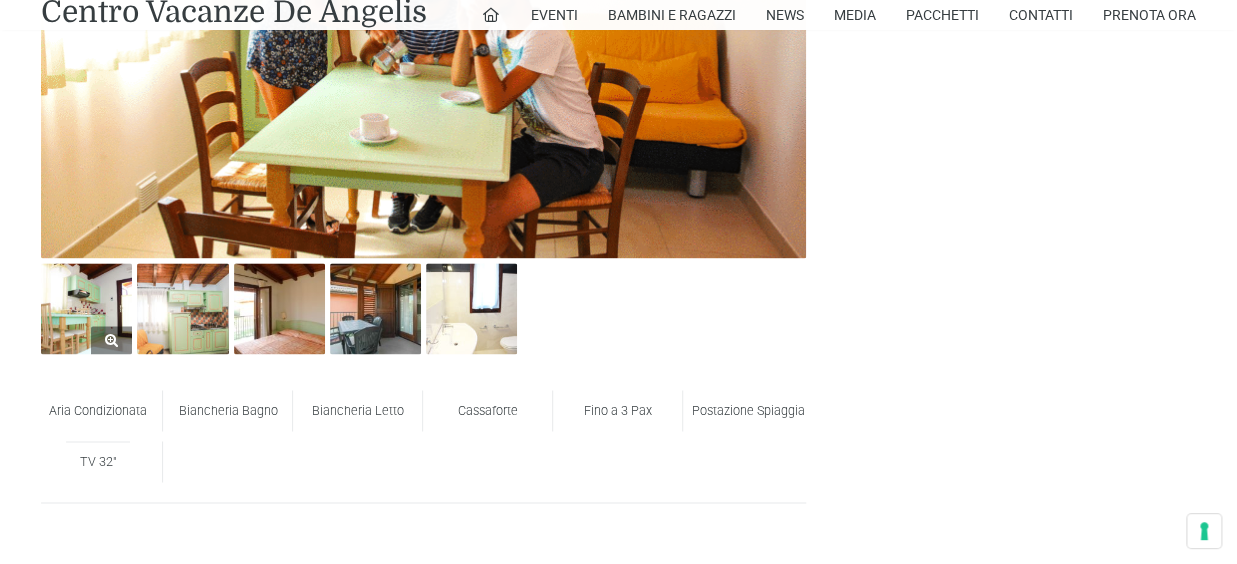 click at bounding box center [86, 308] 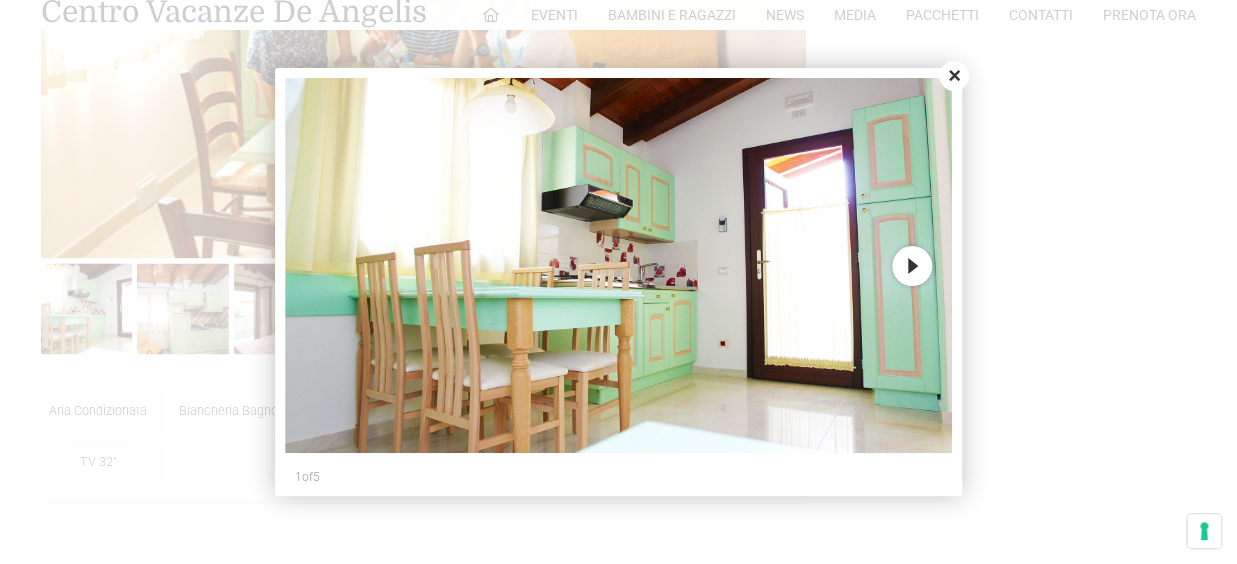 click on "Next" at bounding box center [912, 266] 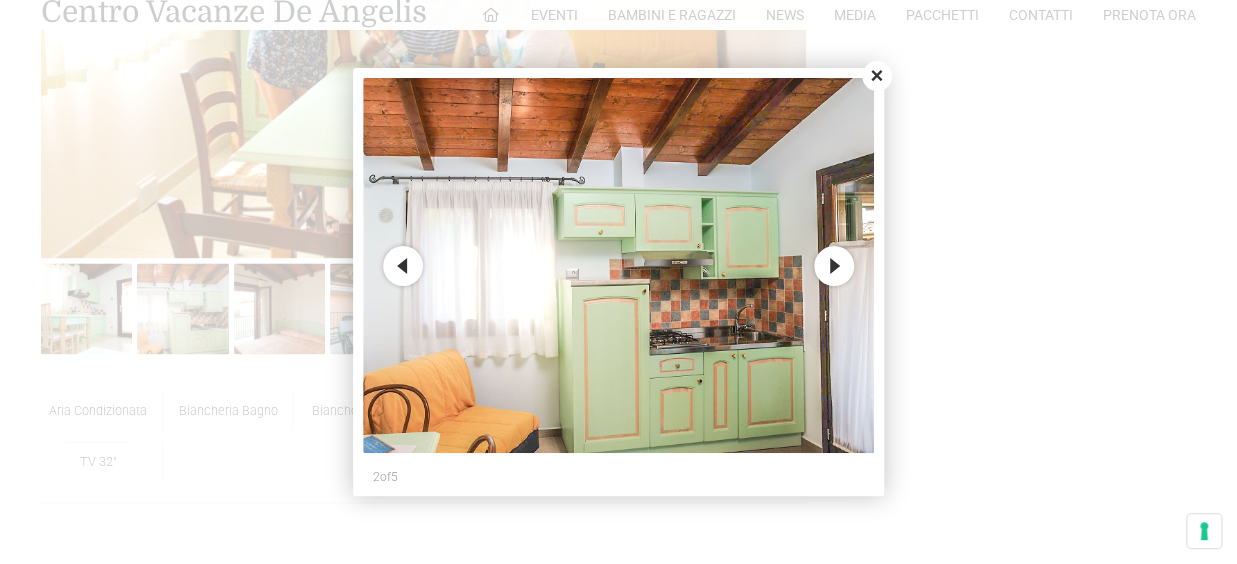 click on "Next" at bounding box center [834, 266] 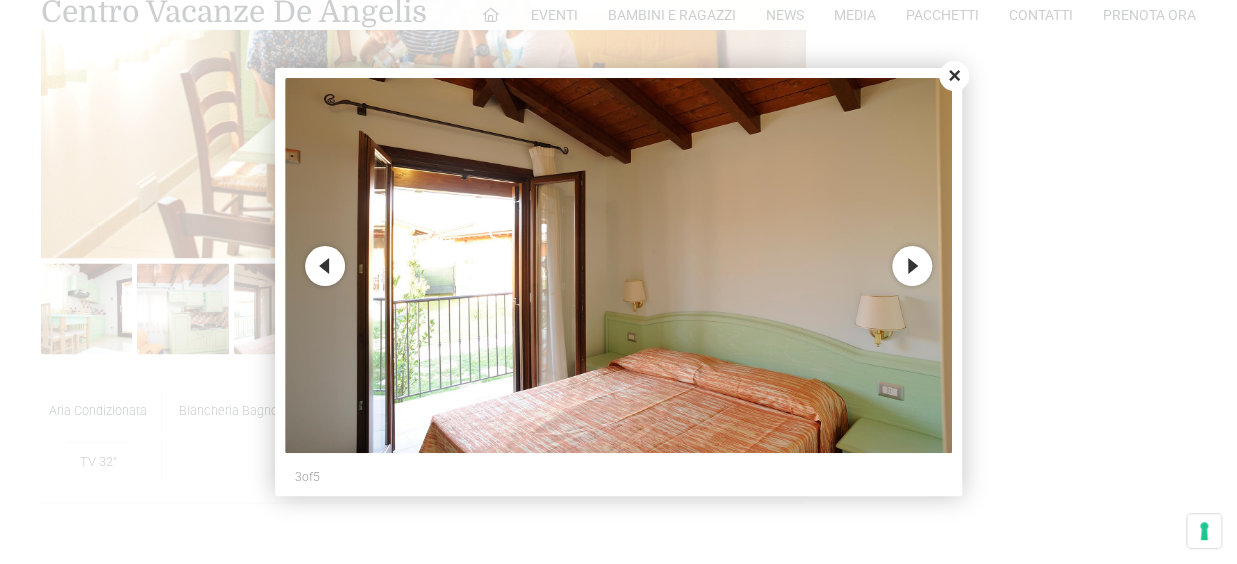 click on "Next" at bounding box center [912, 266] 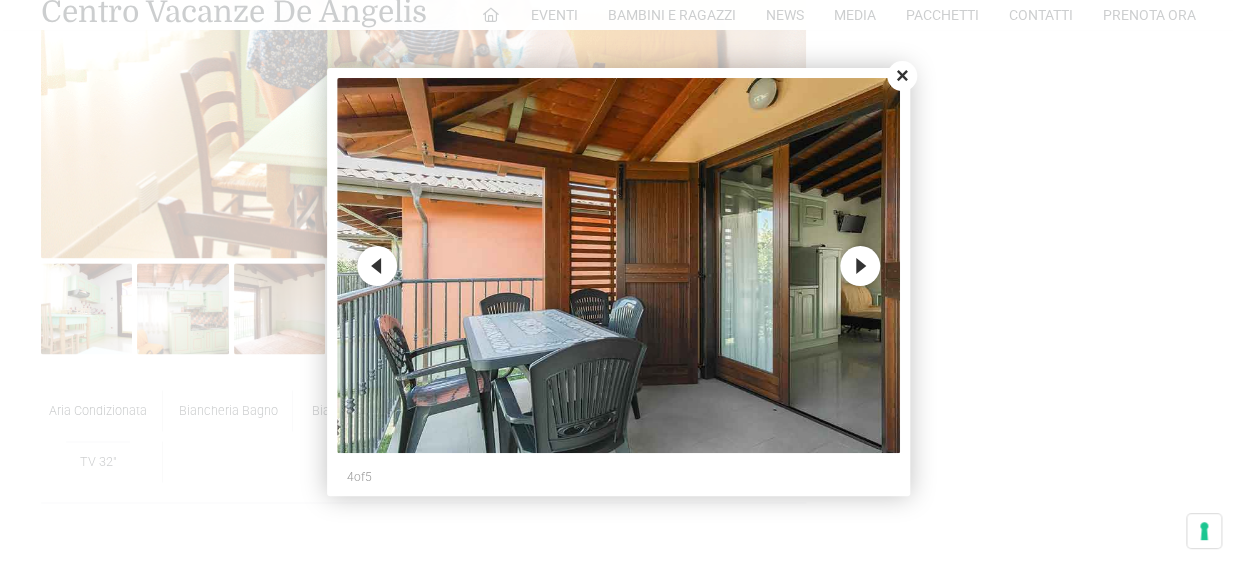 click on "Next" at bounding box center (860, 266) 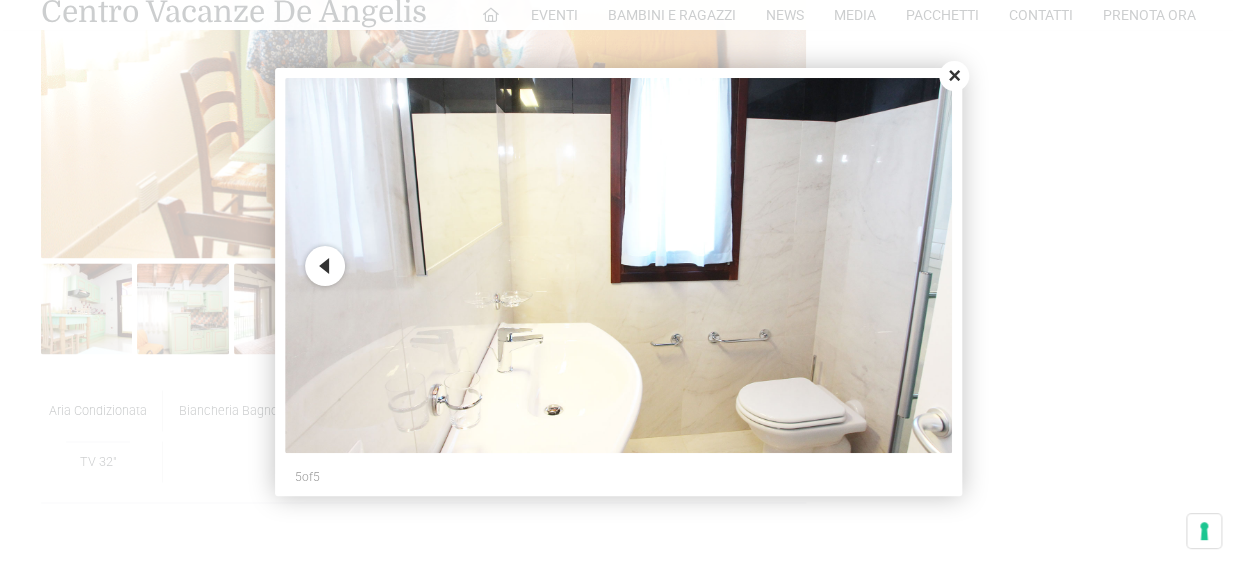 click on "Close" at bounding box center [954, 76] 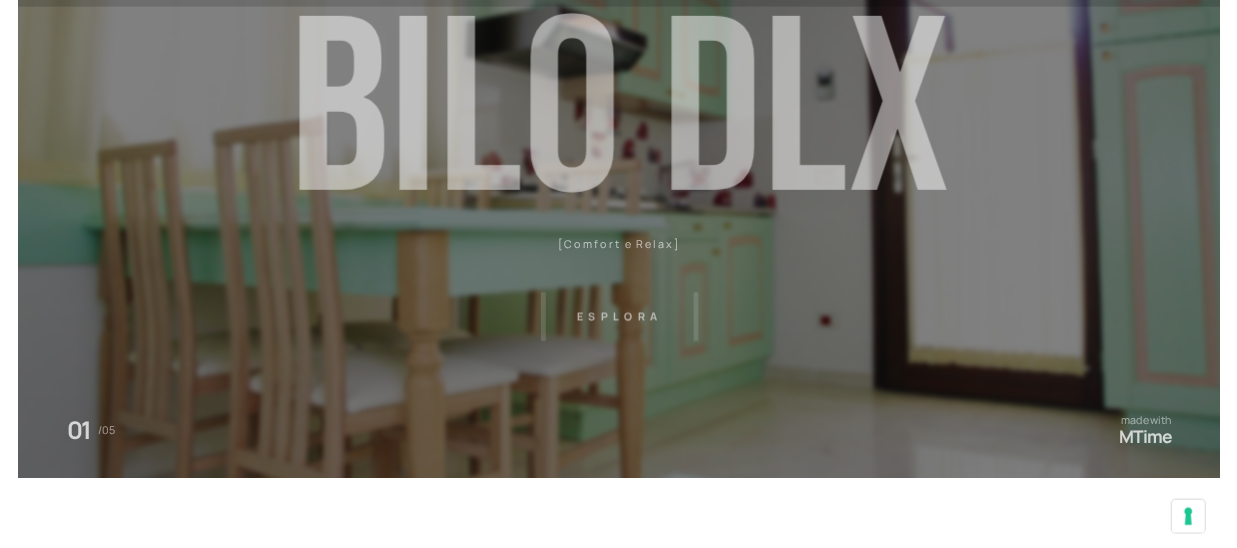 scroll, scrollTop: 0, scrollLeft: 0, axis: both 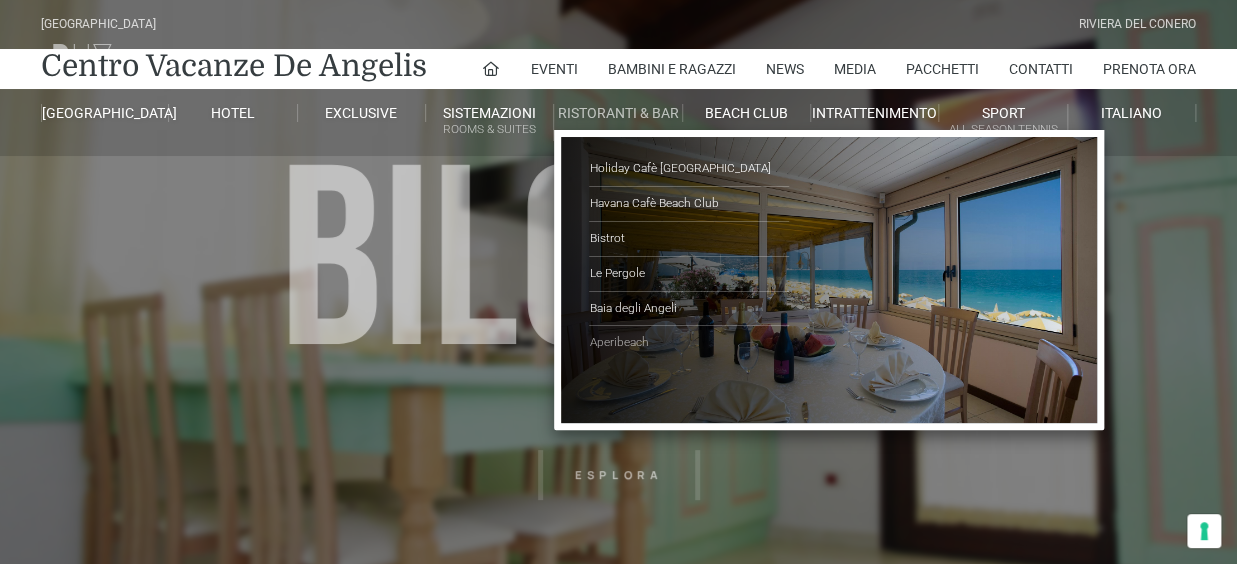 click on "Aperibeach" at bounding box center [689, 343] 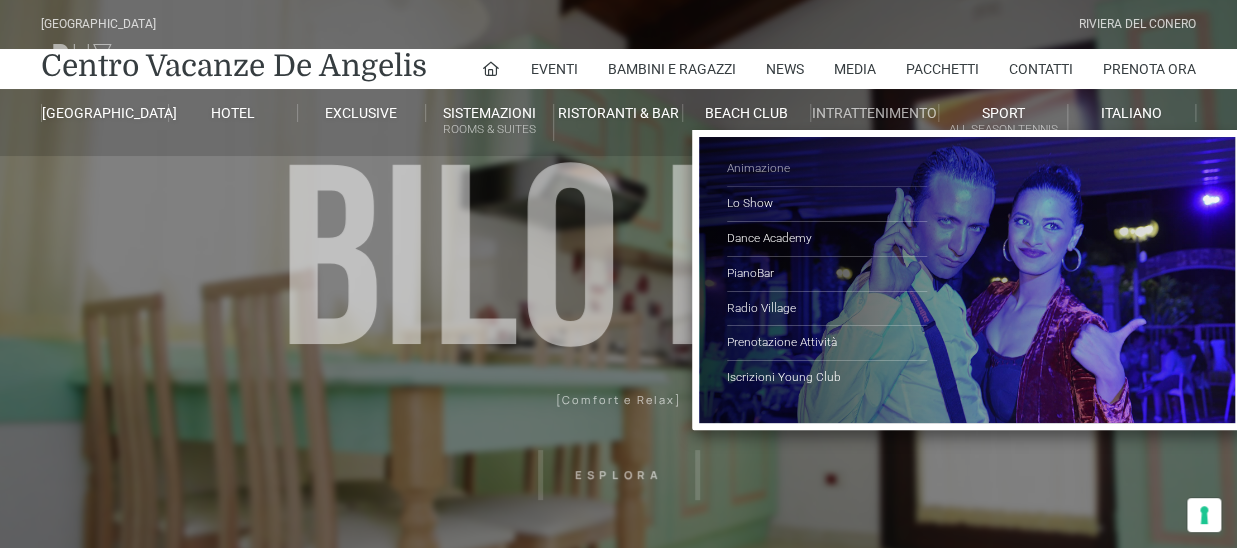 click on "Animazione" at bounding box center (827, 169) 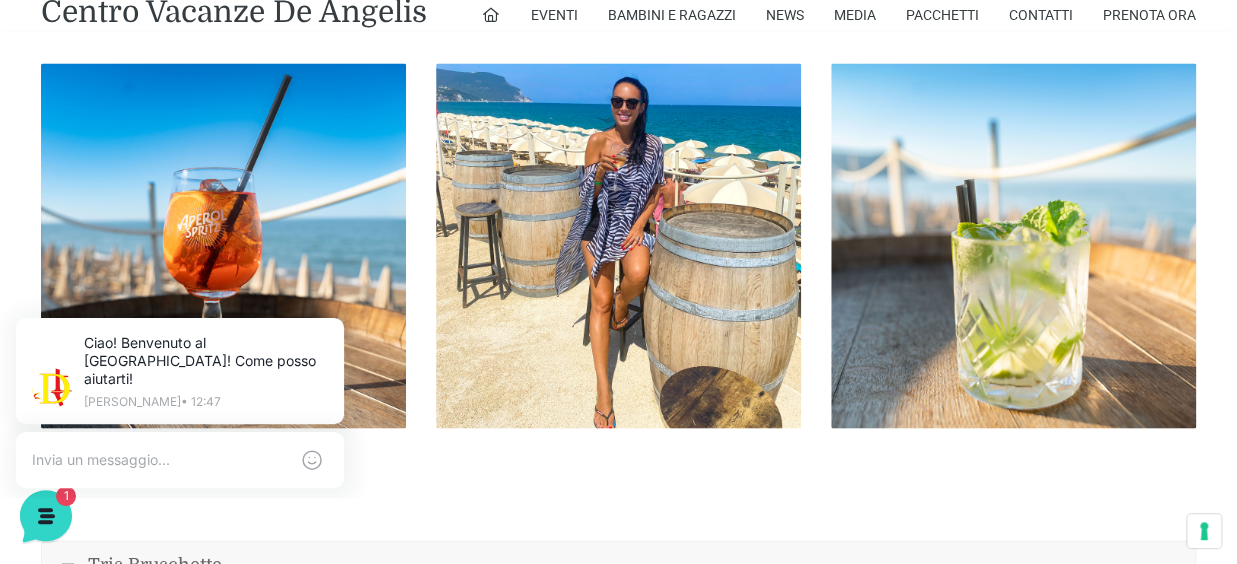 scroll, scrollTop: 1650, scrollLeft: 0, axis: vertical 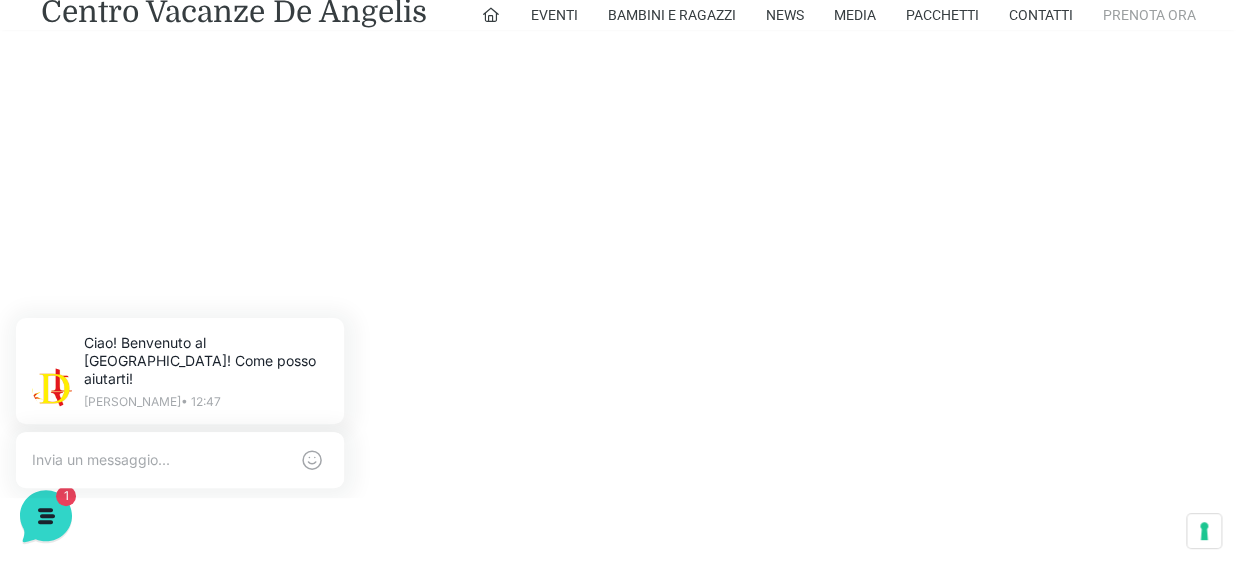 click on "Prenota Ora" at bounding box center (1149, 15) 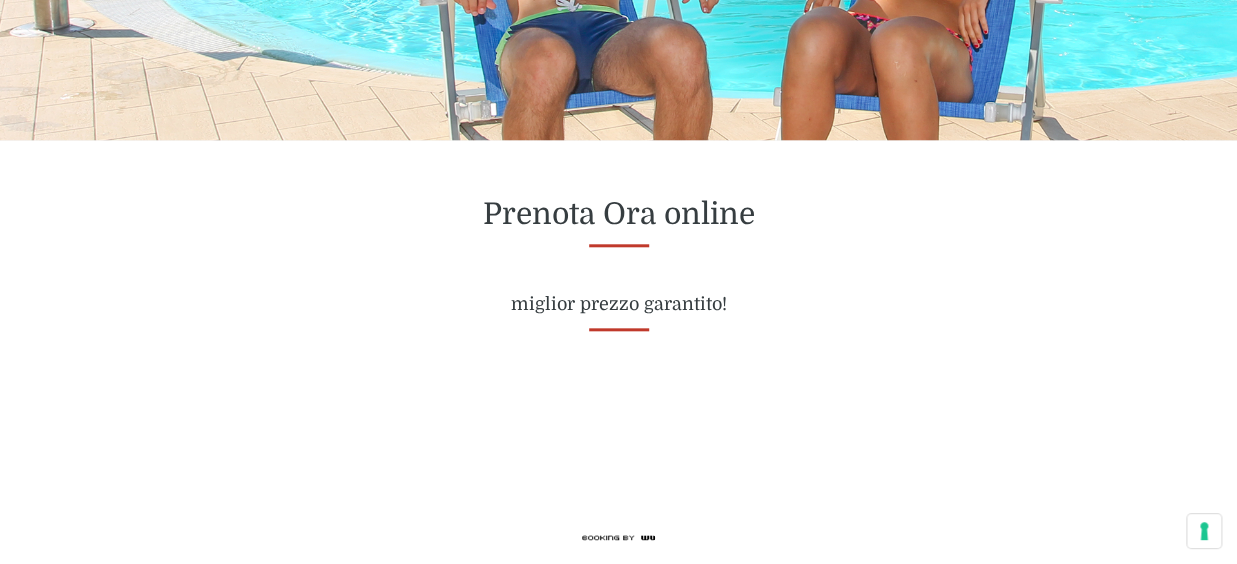 scroll, scrollTop: 880, scrollLeft: 0, axis: vertical 